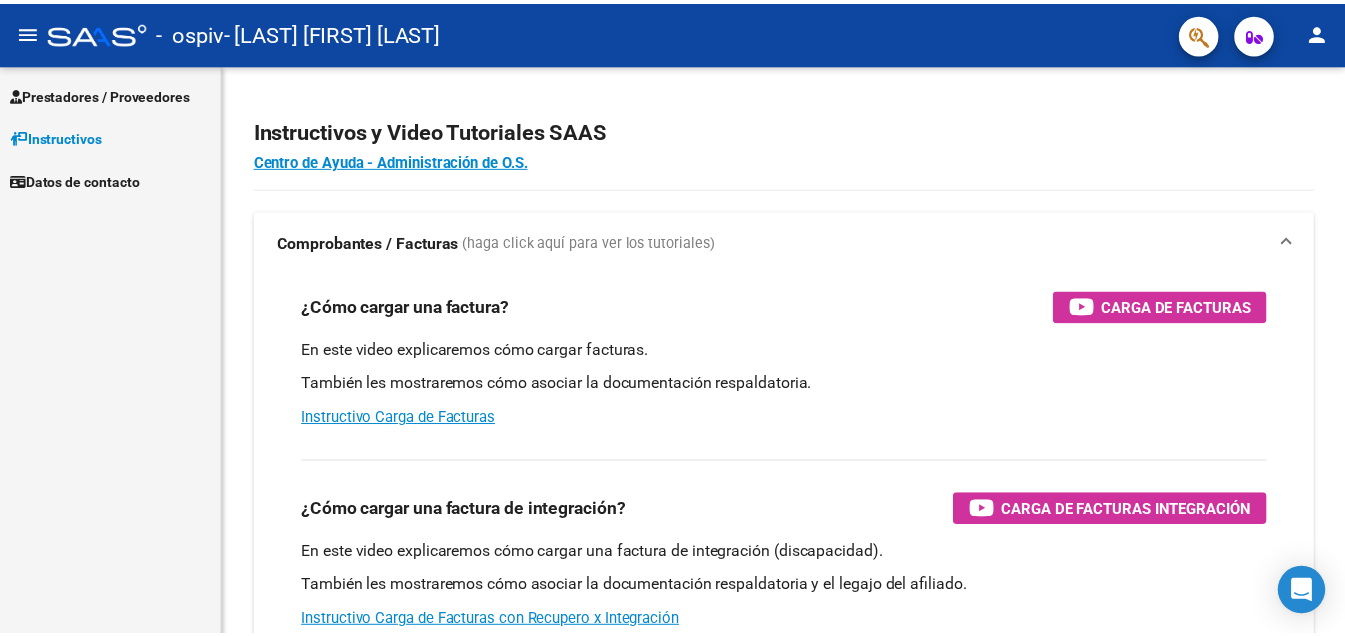scroll, scrollTop: 0, scrollLeft: 0, axis: both 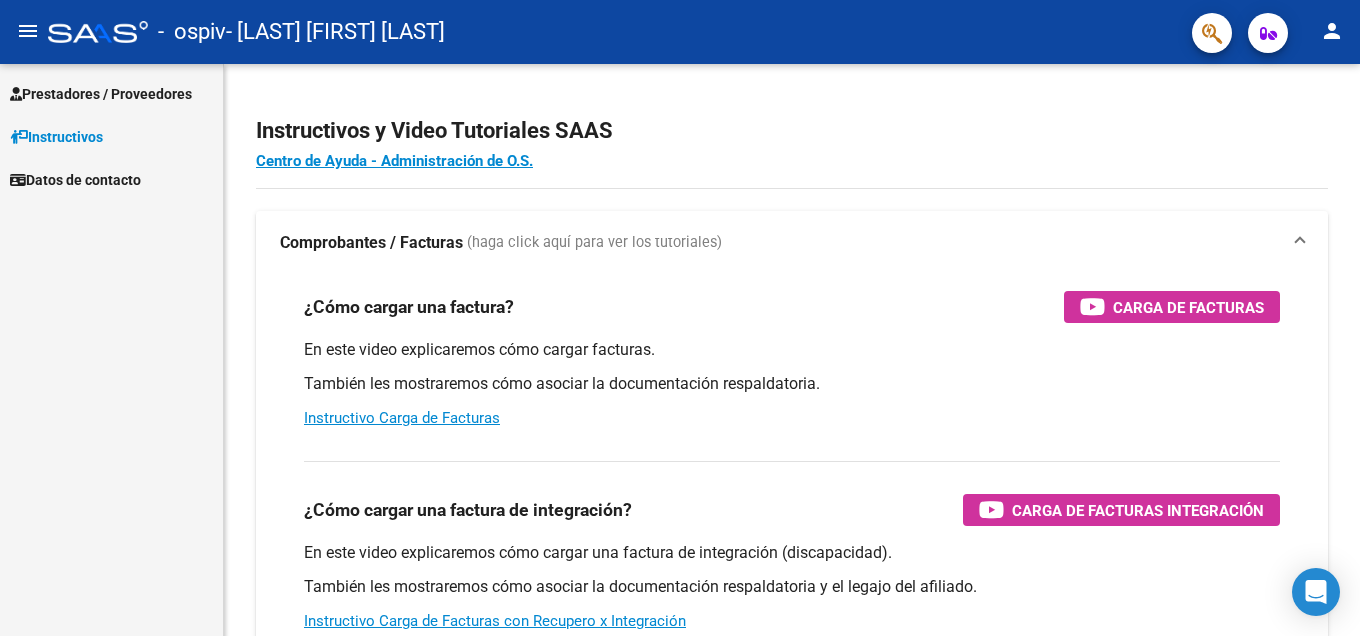 click on "menu -   ospiv   - [LAST] [FIRST] [LAST] person" 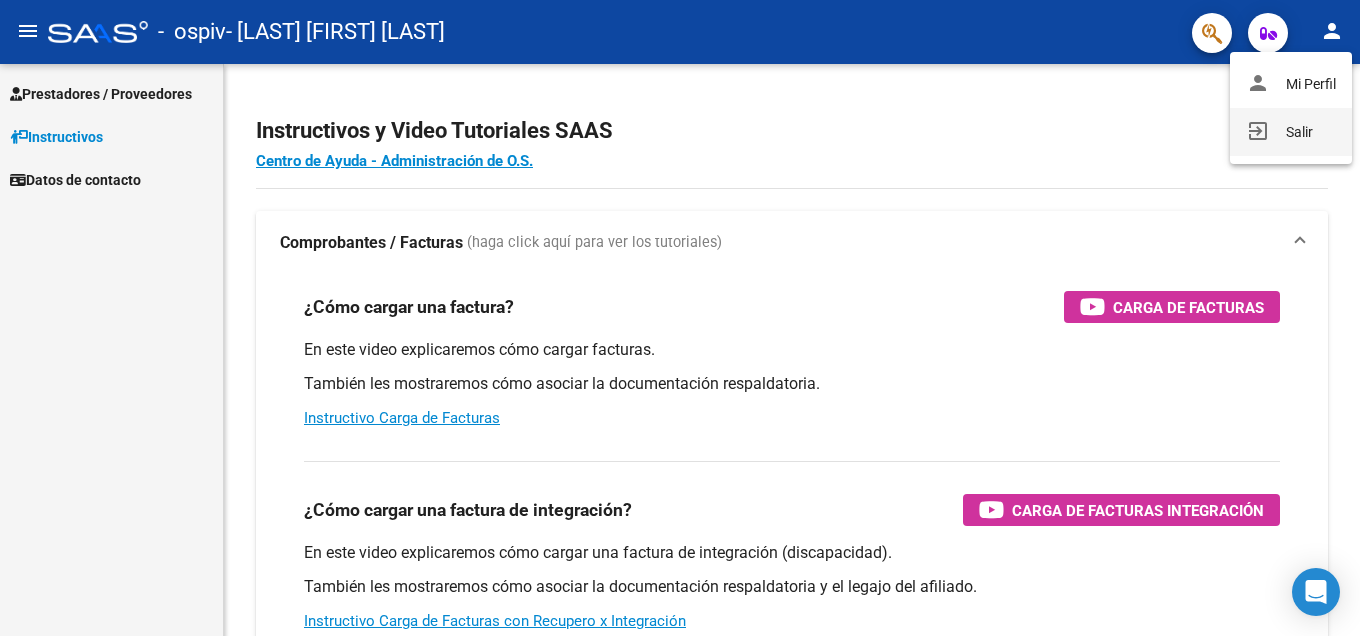 click on "exit_to_app  Salir" at bounding box center [1291, 132] 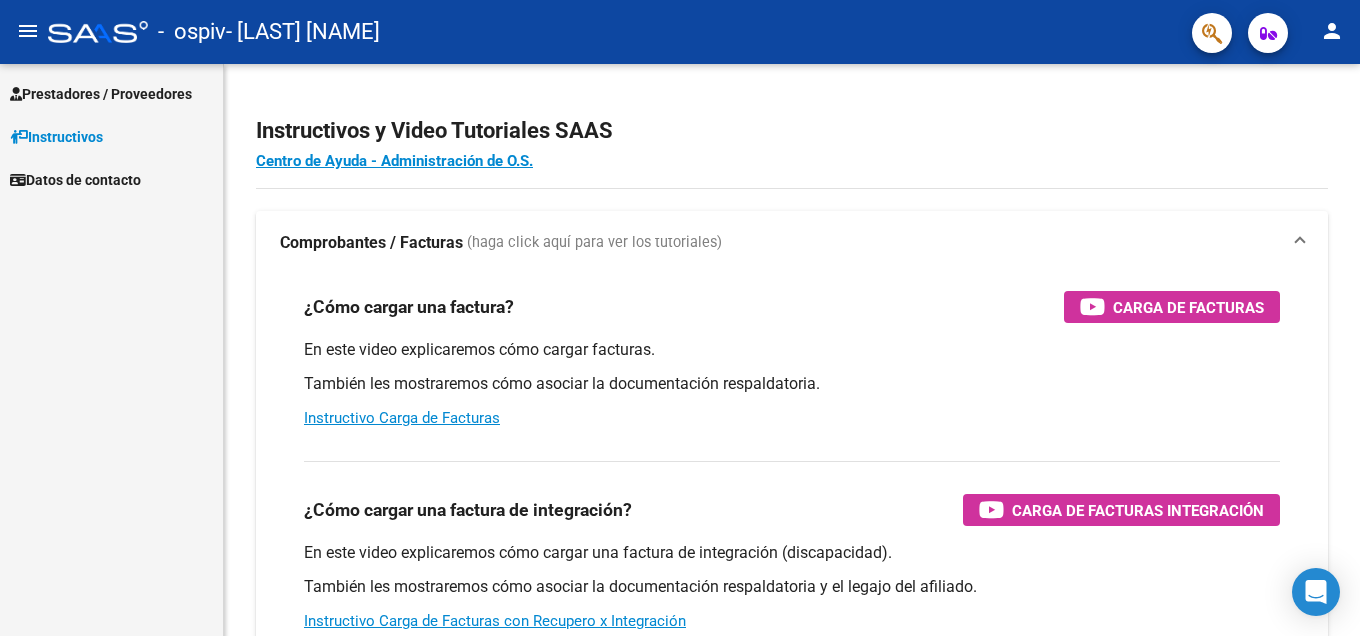scroll, scrollTop: 0, scrollLeft: 0, axis: both 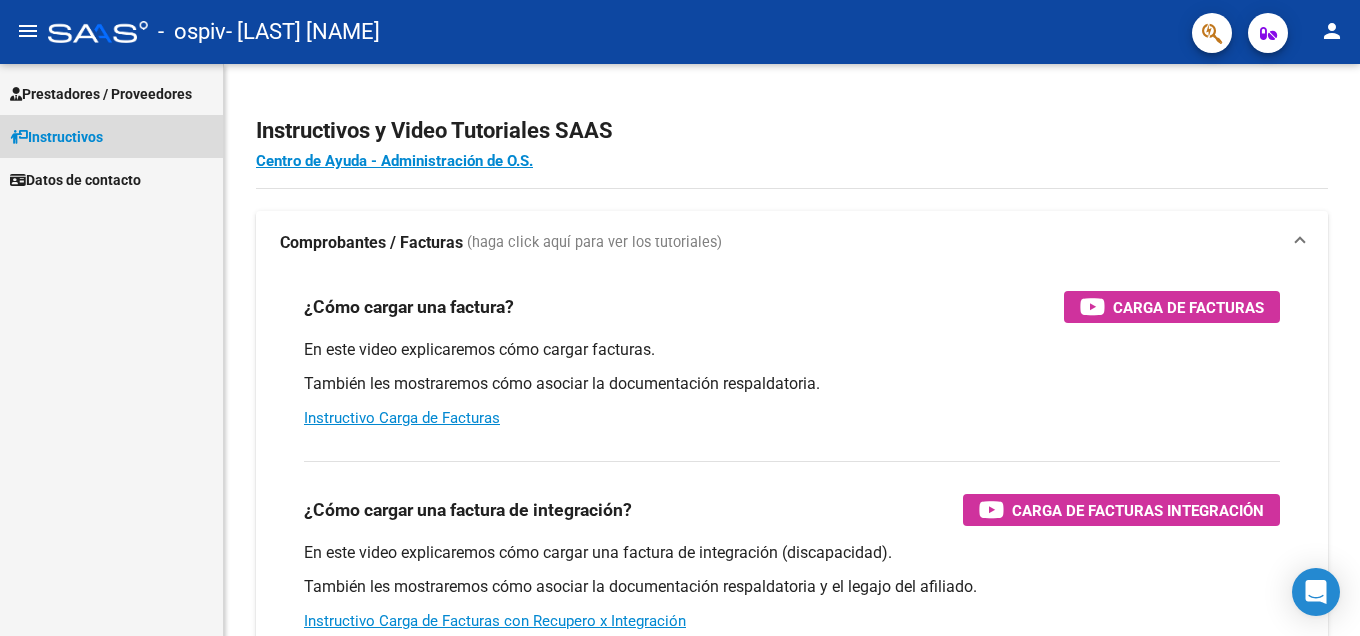 click on "Instructivos" at bounding box center (111, 136) 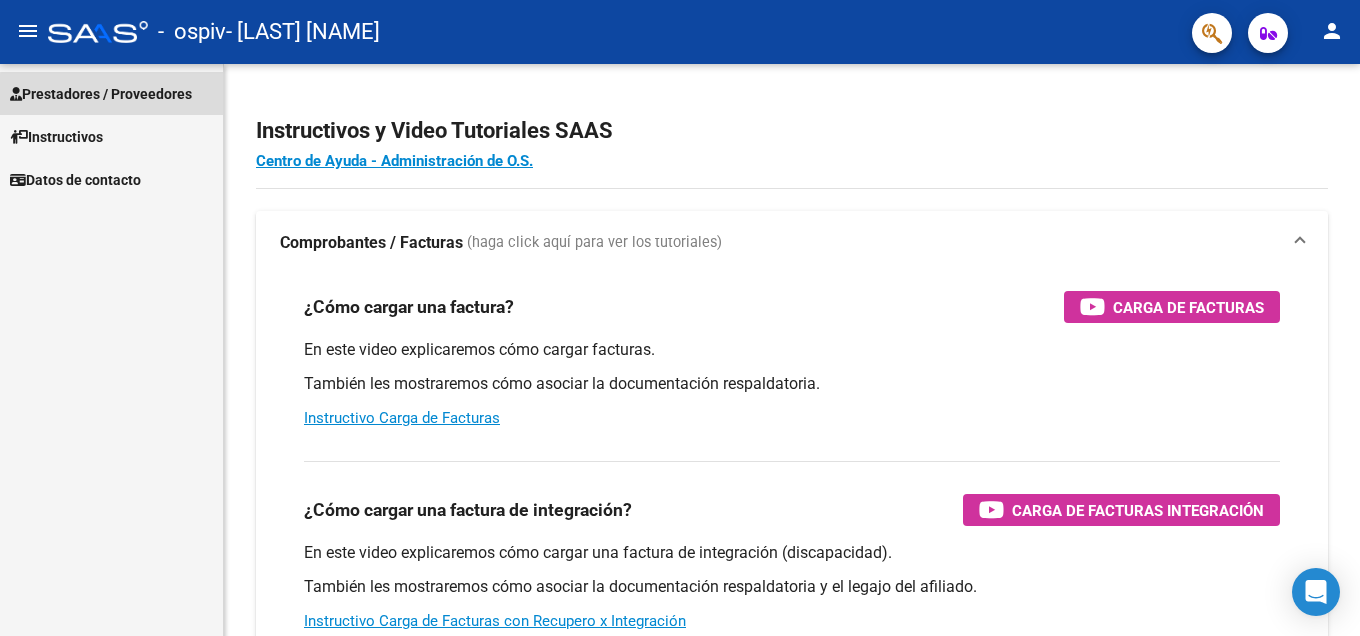 click on "Prestadores / Proveedores" at bounding box center [101, 94] 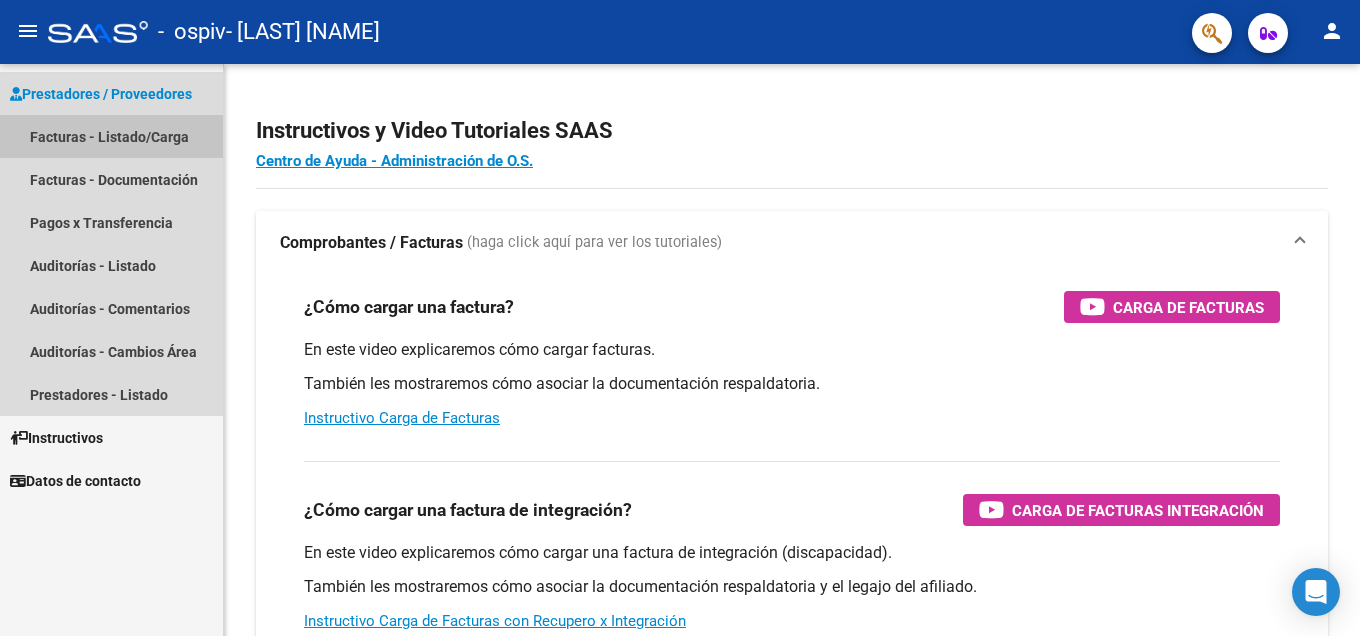 click on "Facturas - Listado/Carga" at bounding box center [111, 136] 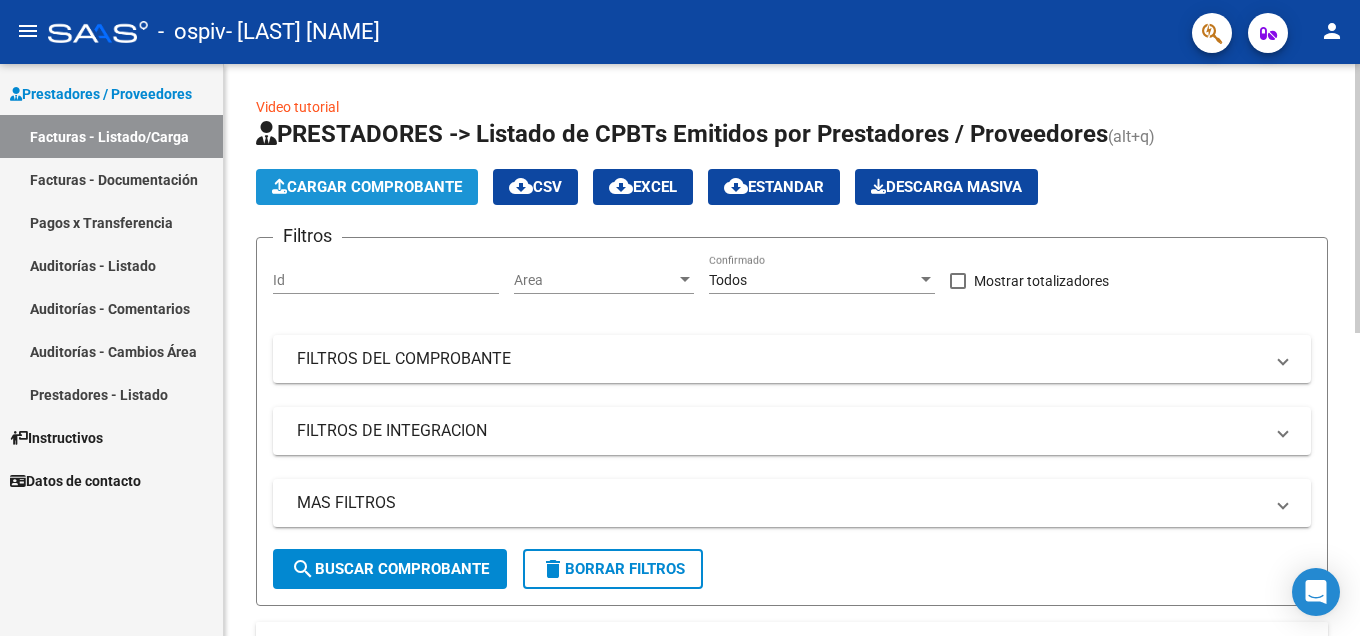 click on "Cargar Comprobante" 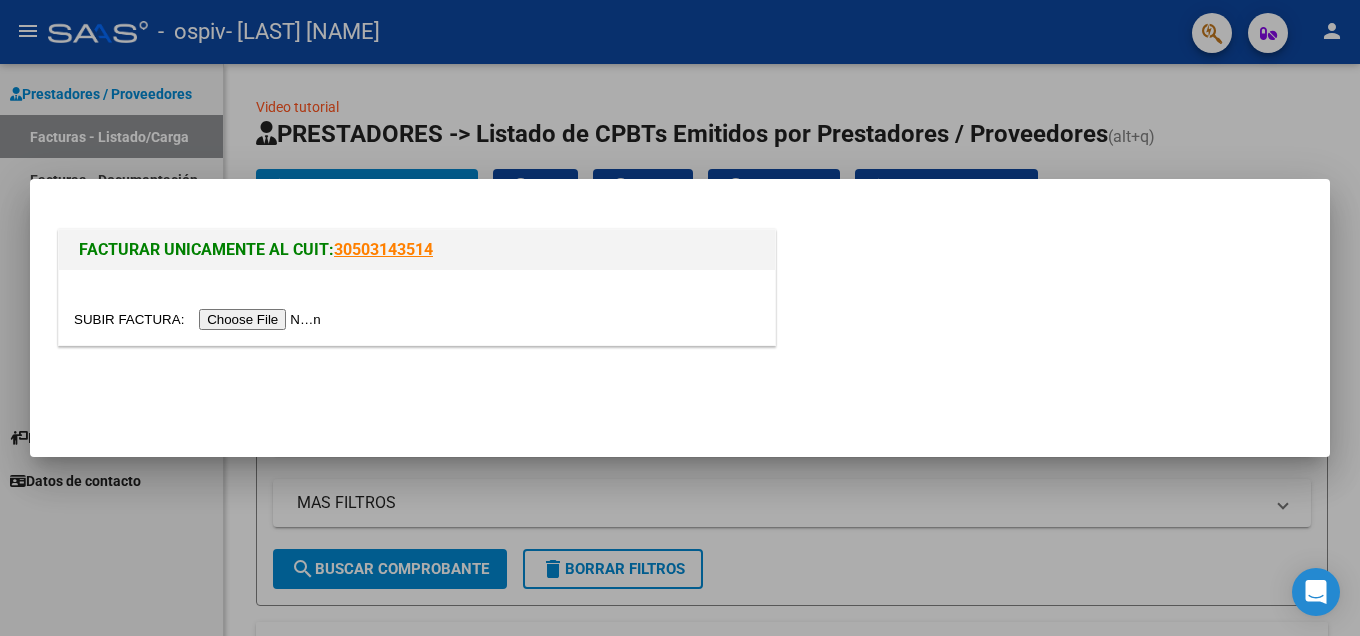 click at bounding box center [200, 319] 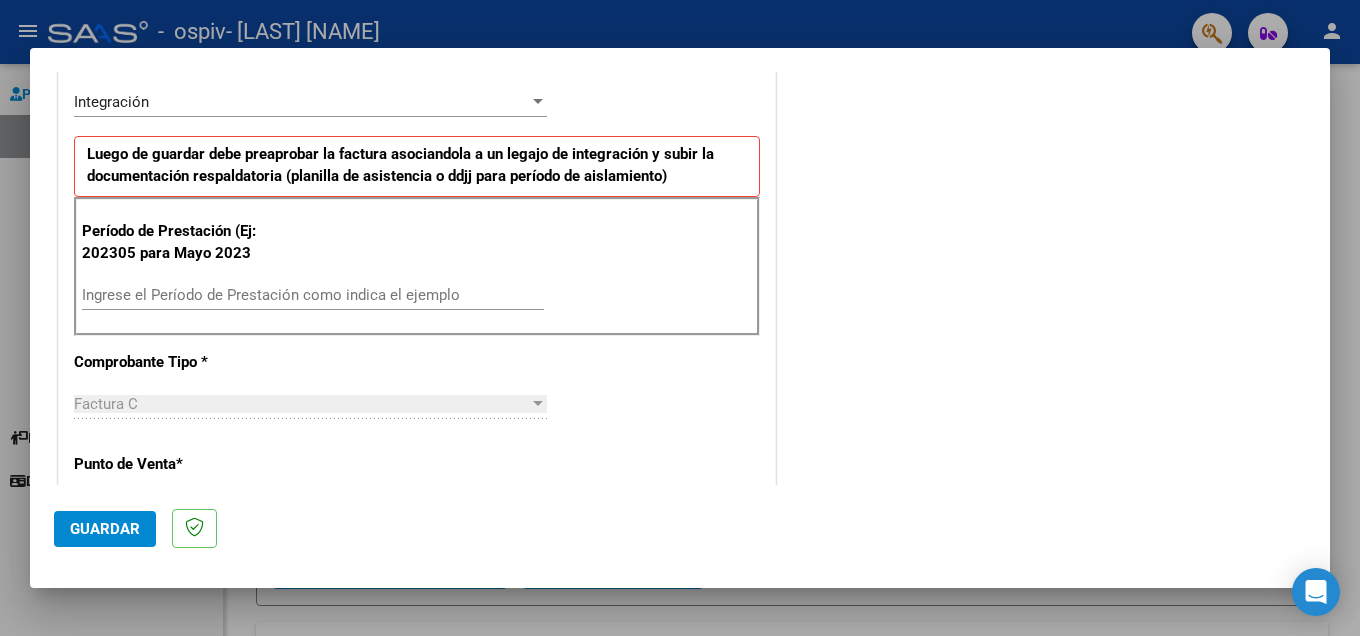 scroll, scrollTop: 600, scrollLeft: 0, axis: vertical 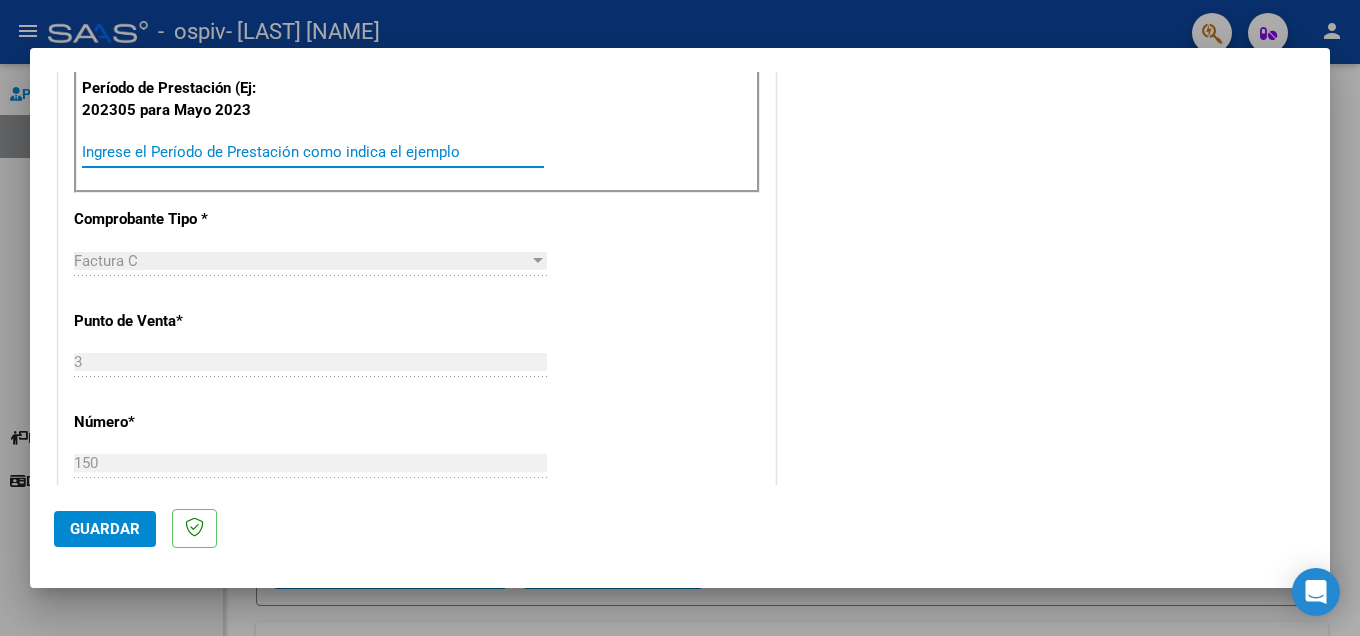 click on "Ingrese el Período de Prestación como indica el ejemplo" at bounding box center (313, 152) 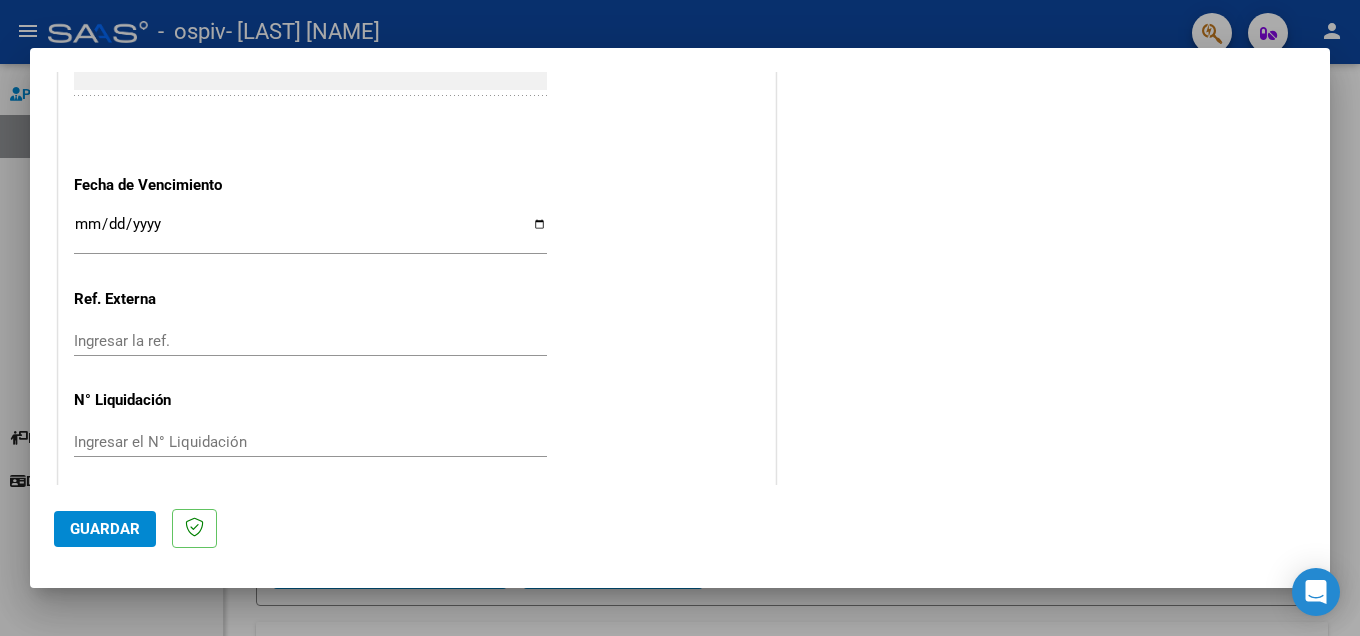 scroll, scrollTop: 1304, scrollLeft: 0, axis: vertical 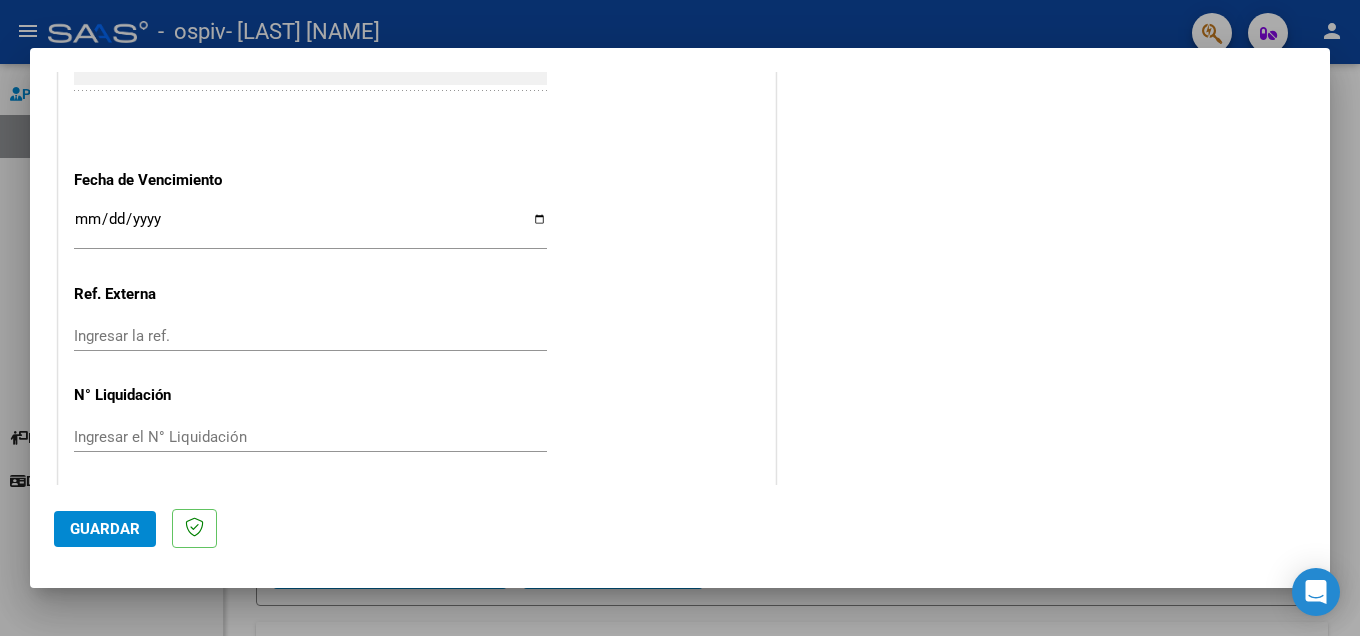 type on "202507" 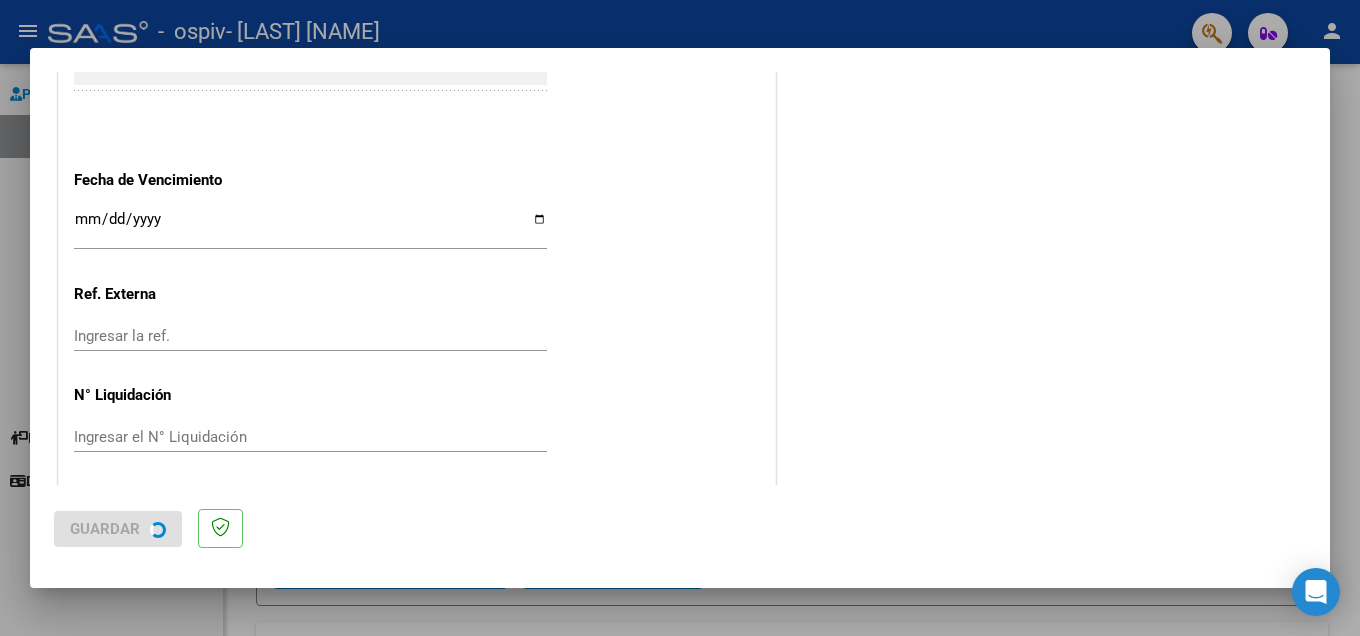 scroll, scrollTop: 0, scrollLeft: 0, axis: both 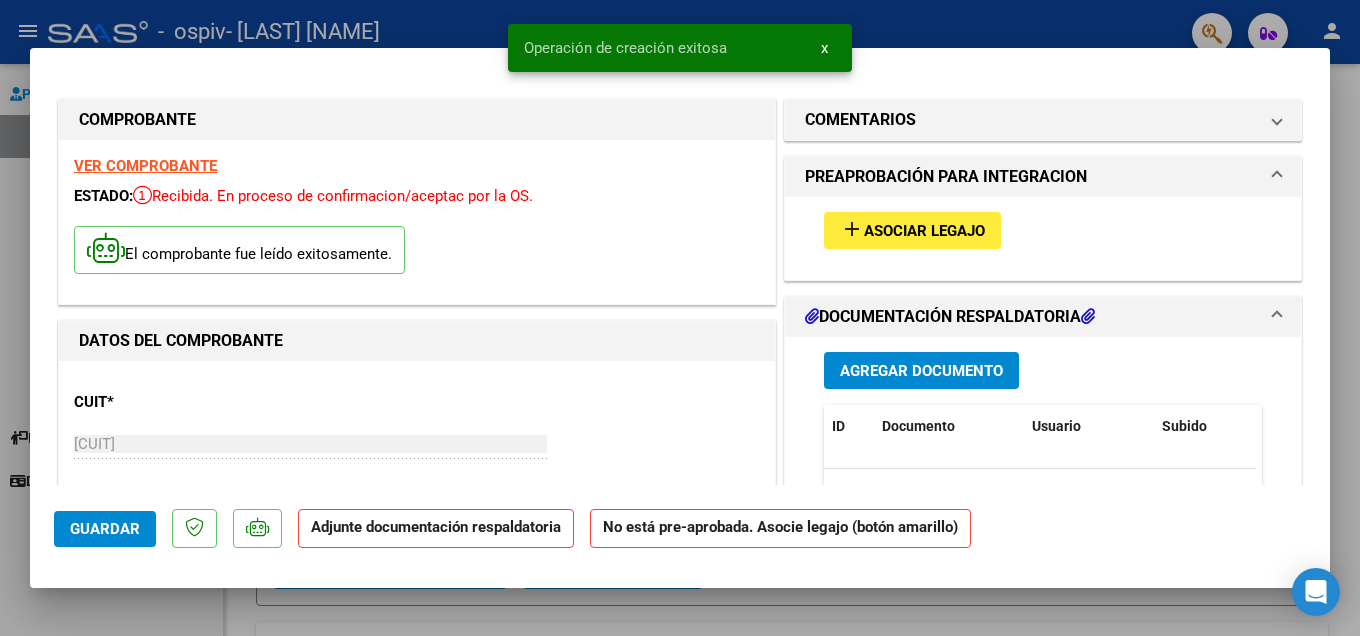 click on "Asociar Legajo" at bounding box center (924, 231) 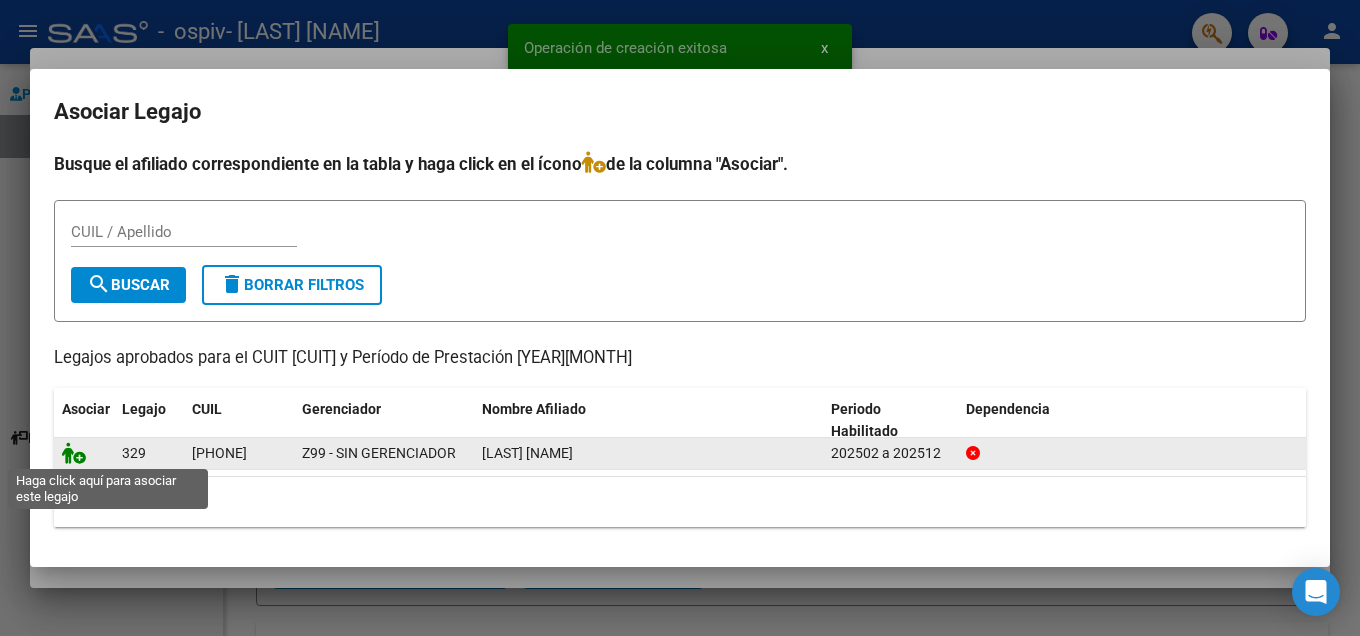 click 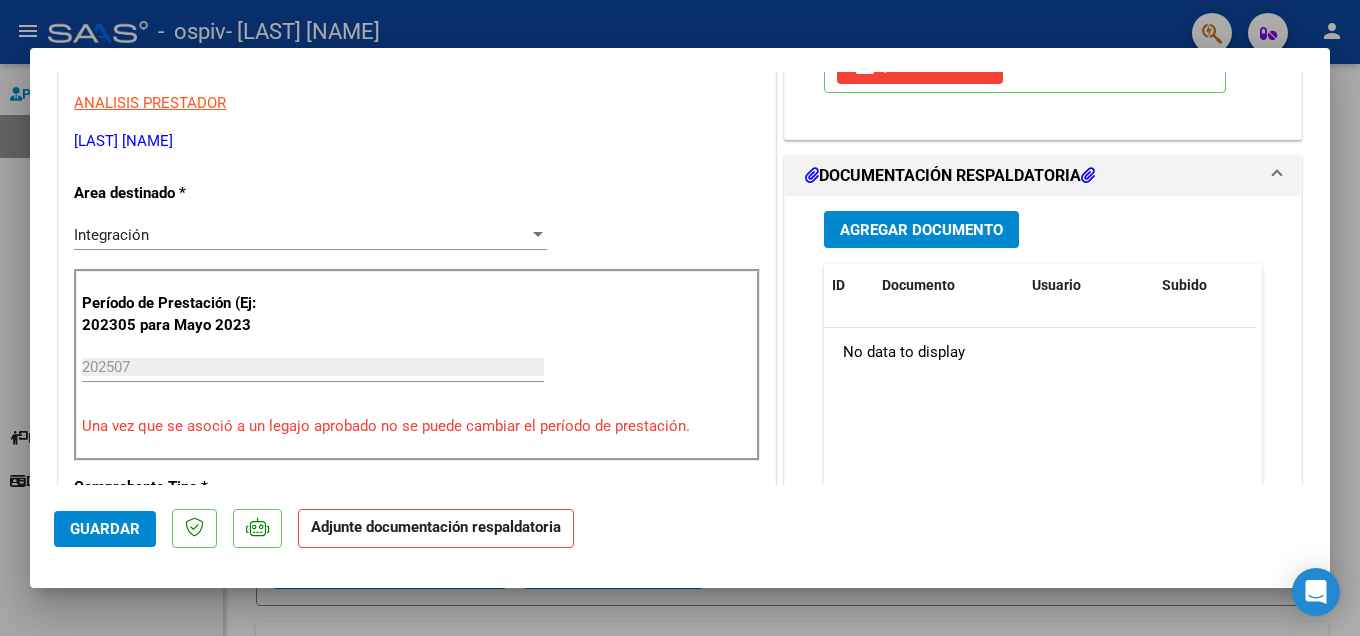 scroll, scrollTop: 499, scrollLeft: 0, axis: vertical 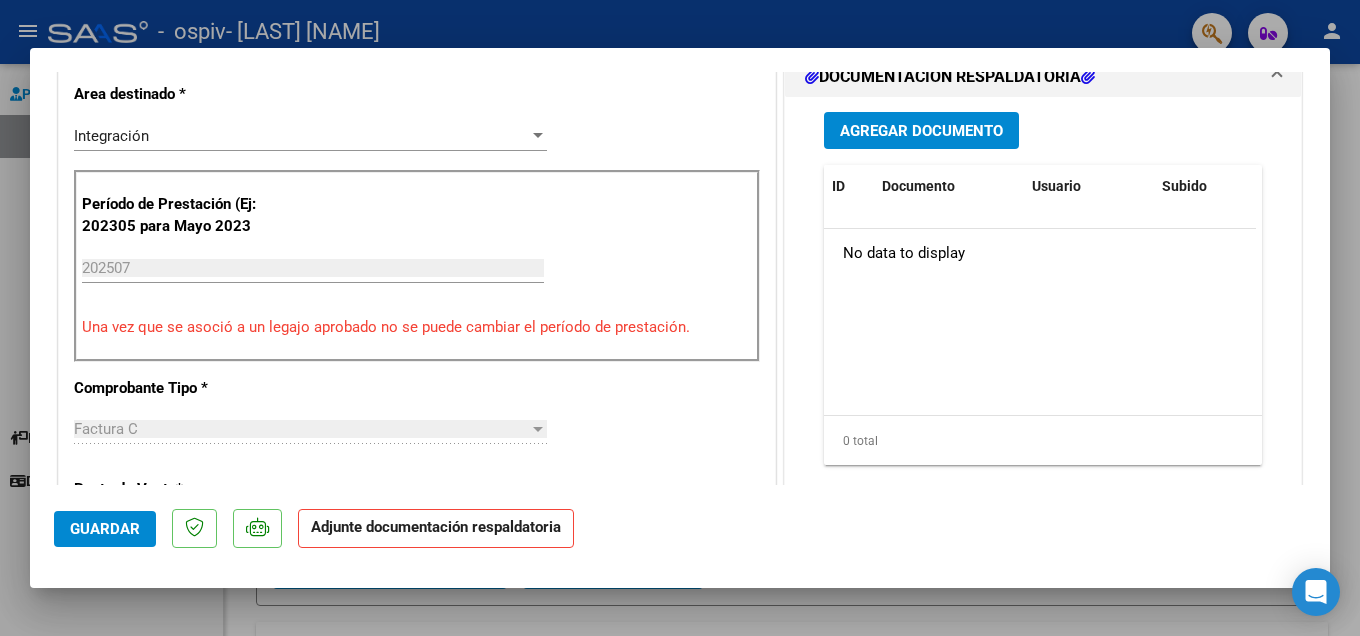 click on "Agregar Documento" at bounding box center [921, 131] 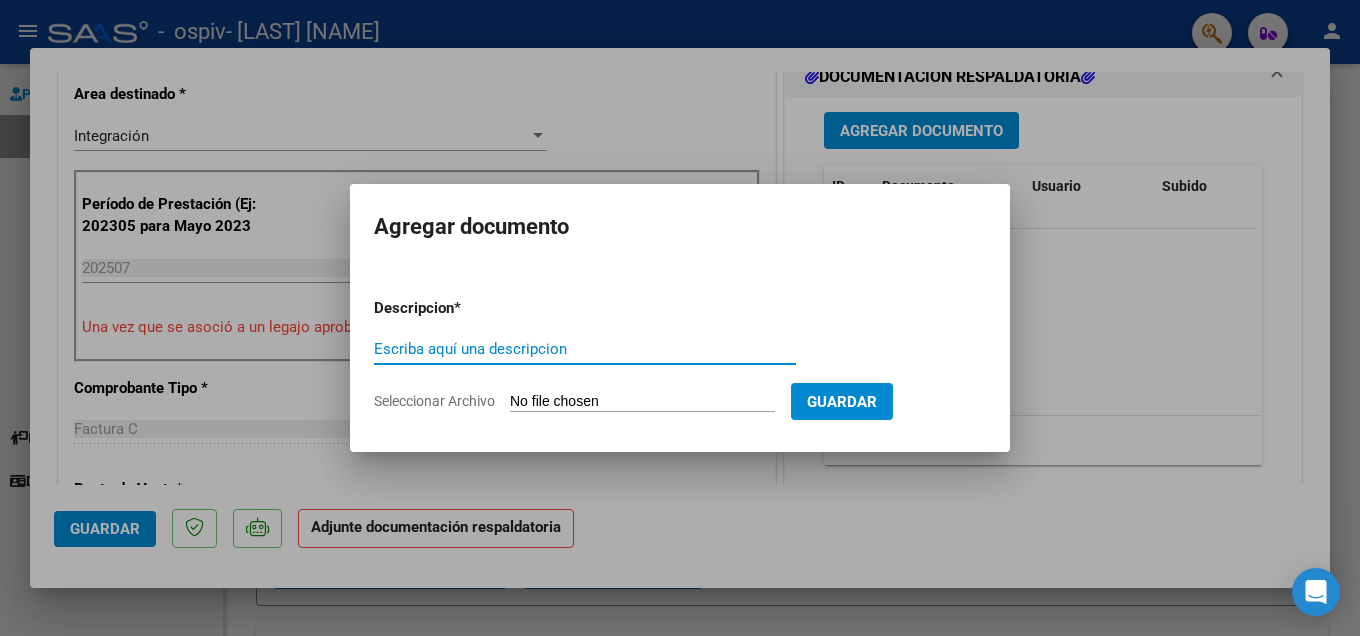 click on "Escriba aquí una descripcion" at bounding box center (585, 349) 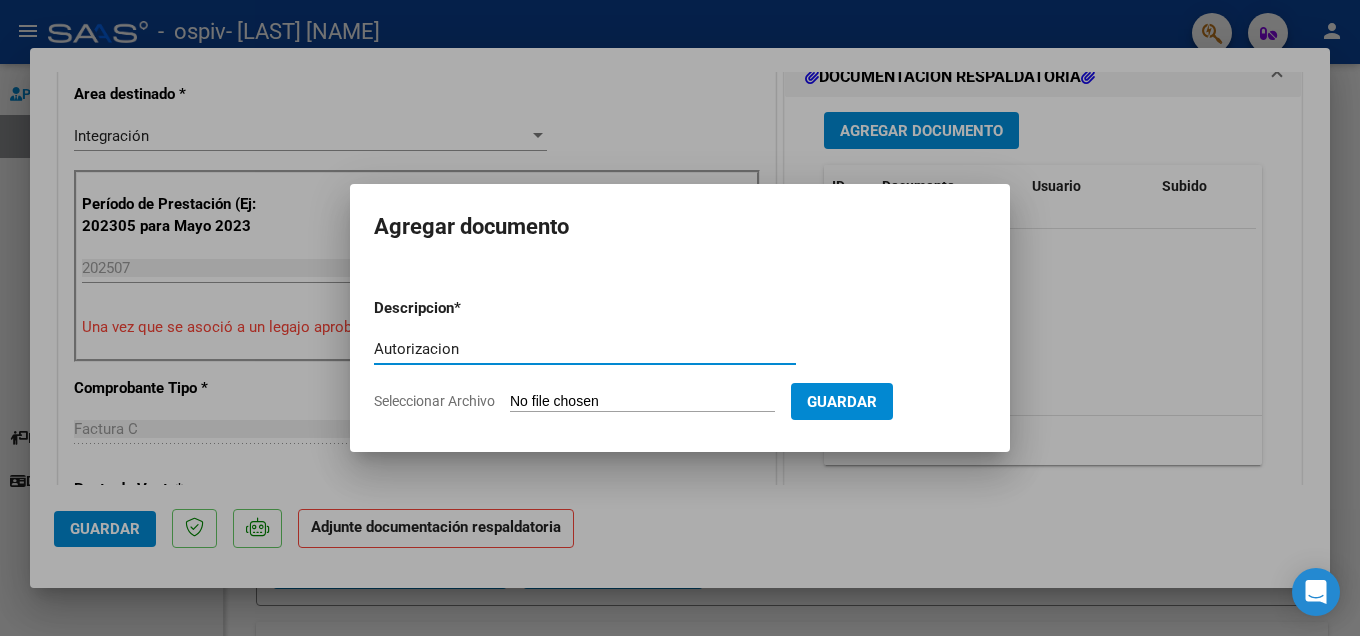 type on "Autorizacion" 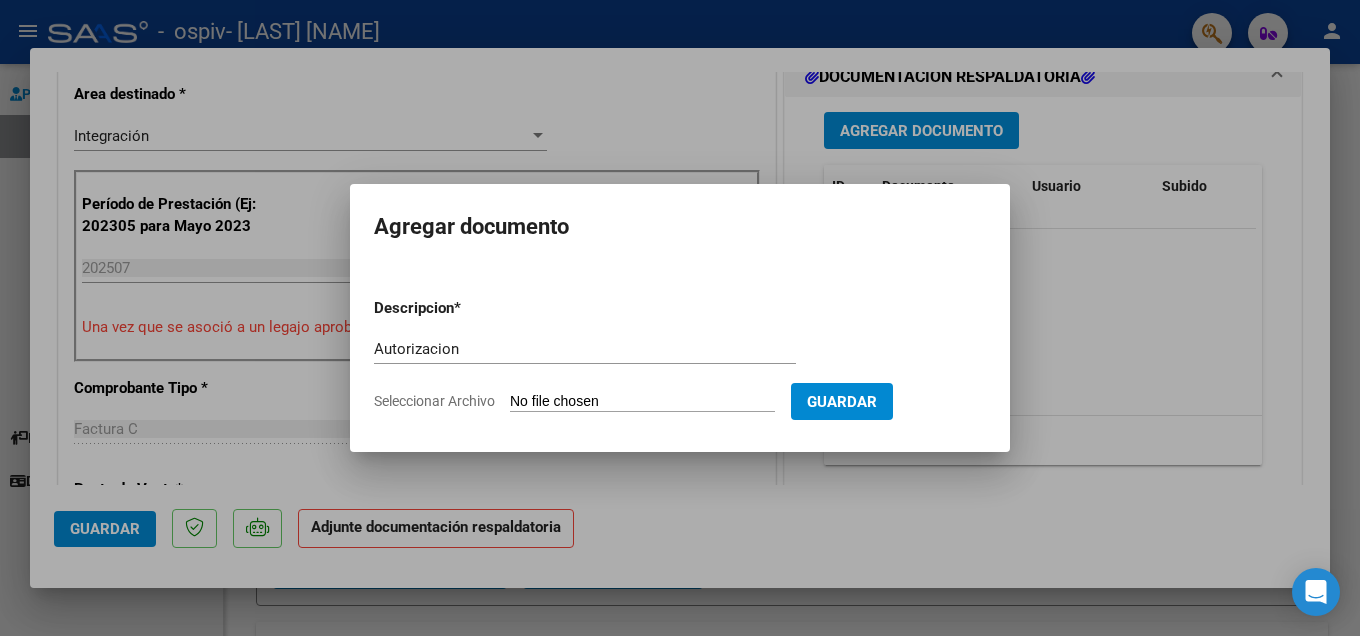 click on "Seleccionar Archivo" at bounding box center (642, 402) 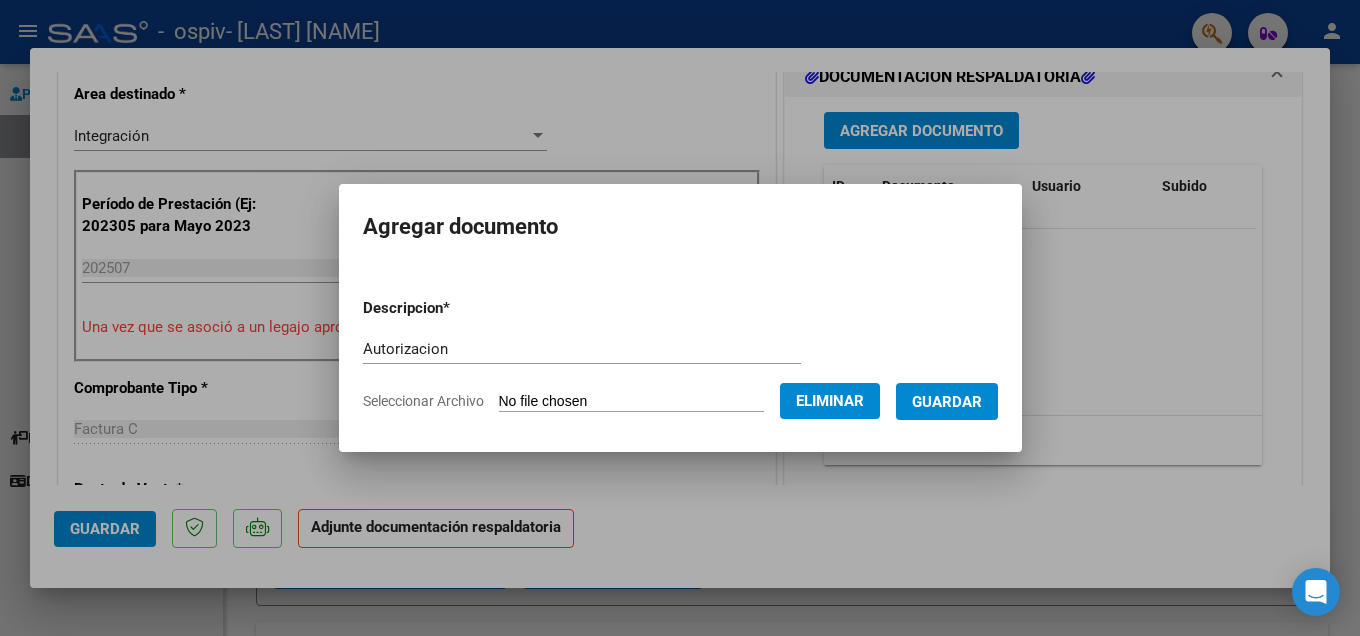 click on "Guardar" at bounding box center (947, 402) 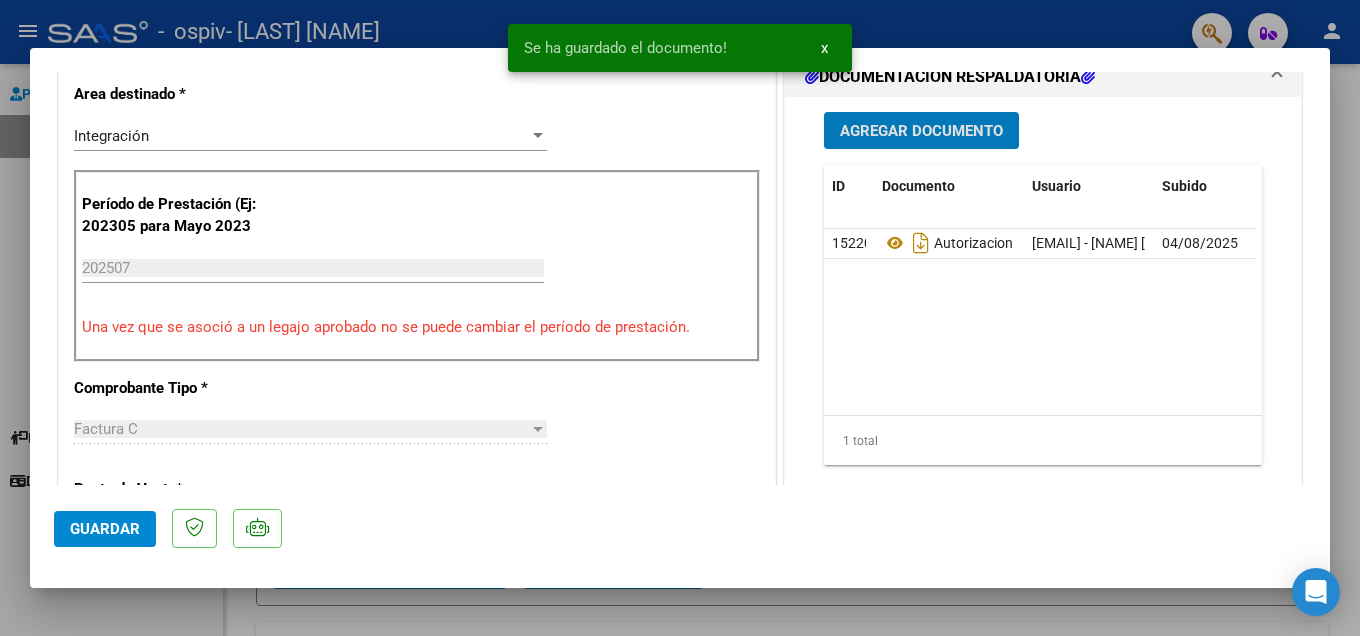 click on "Agregar Documento" at bounding box center (921, 131) 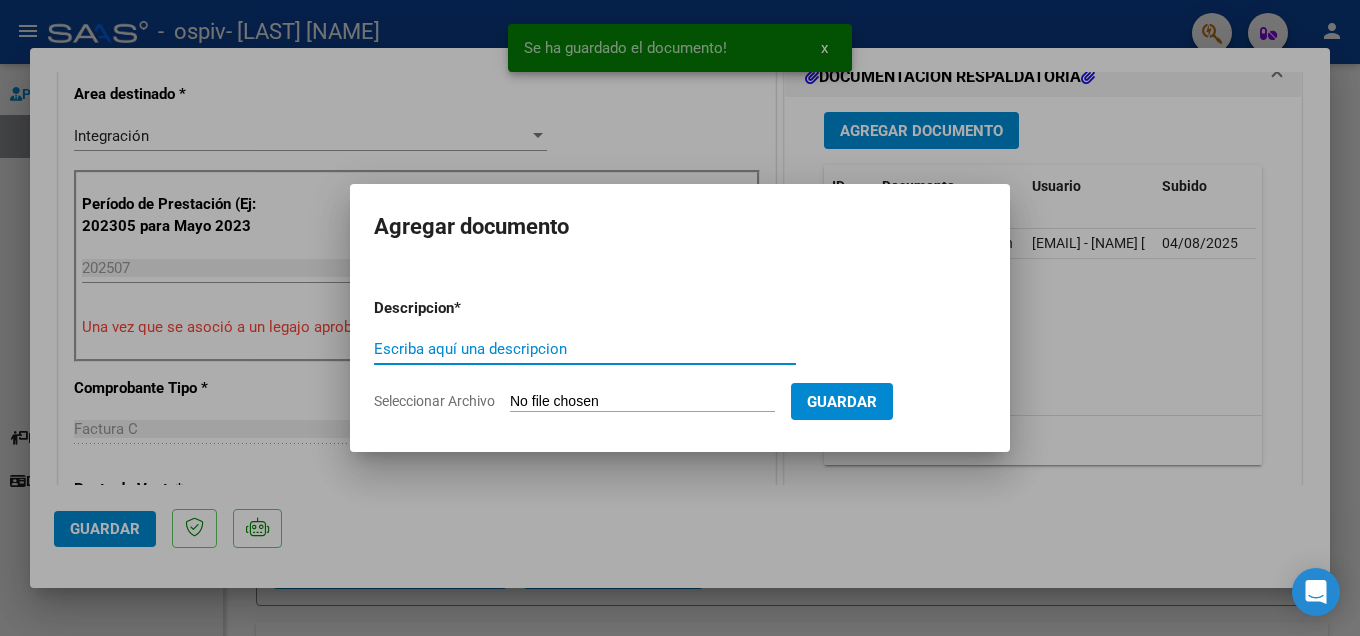 click on "Escriba aquí una descripcion" at bounding box center [585, 349] 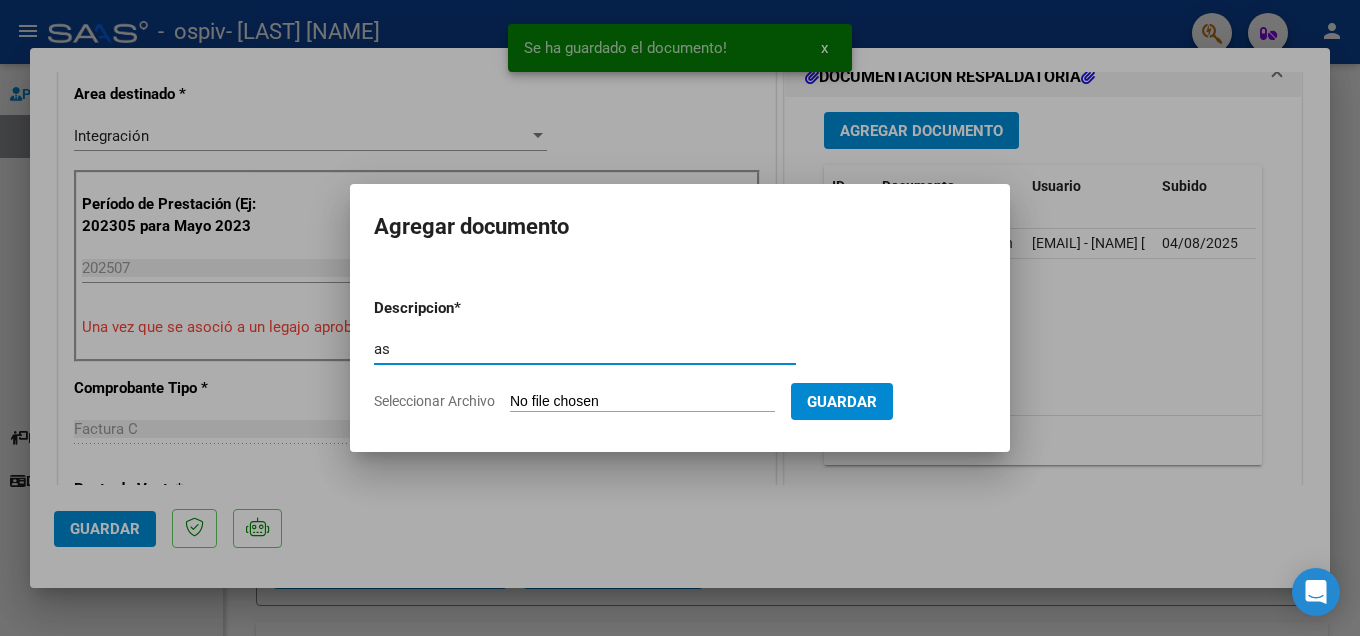 type on "a" 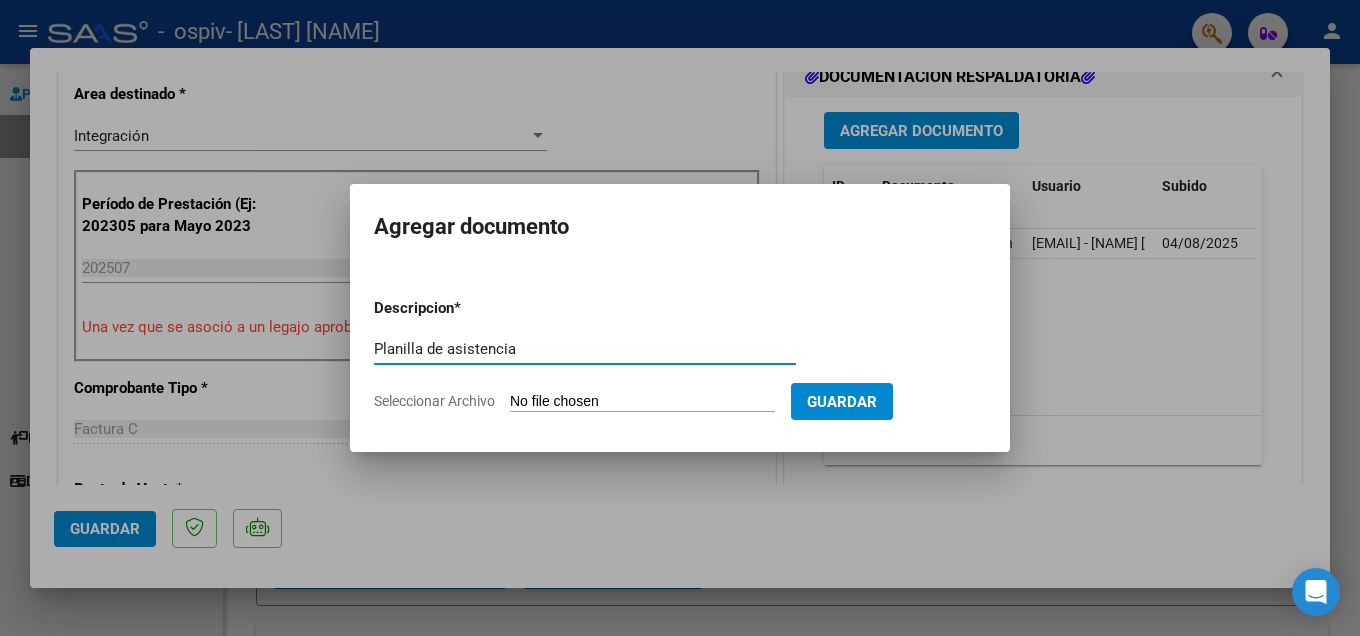 type on "Planilla de asistencia" 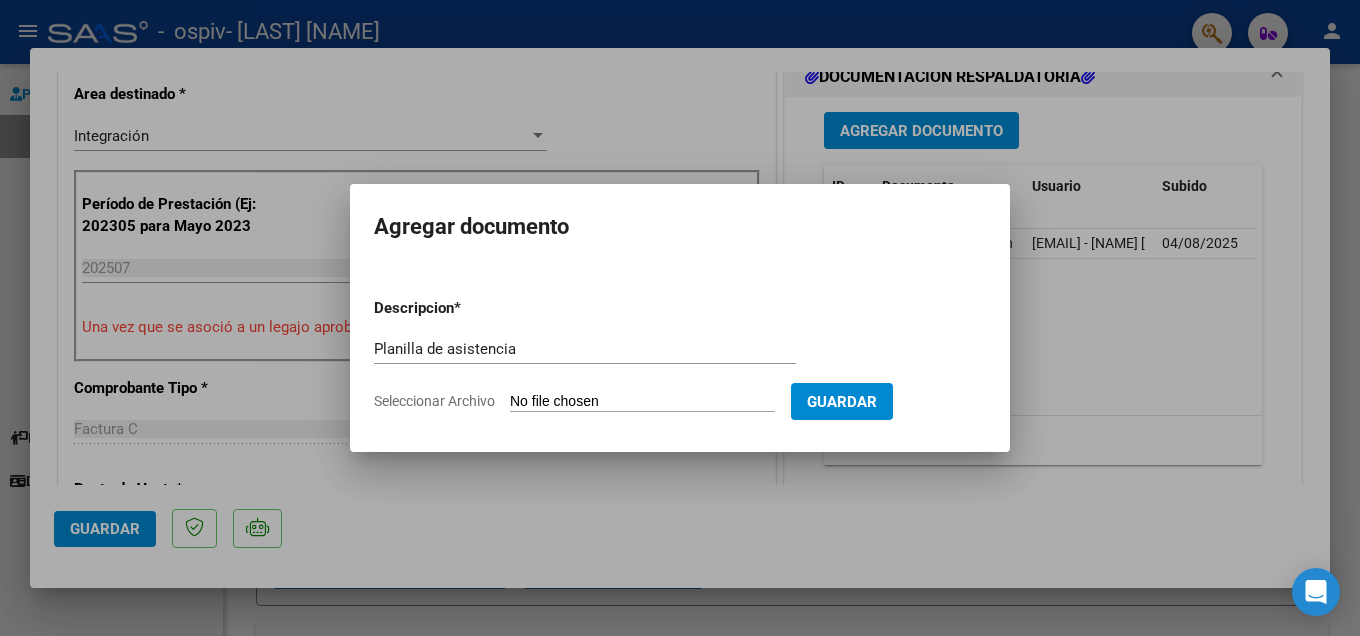 type on "C:\fakepath\07 Asist Vargas Psico.pdf" 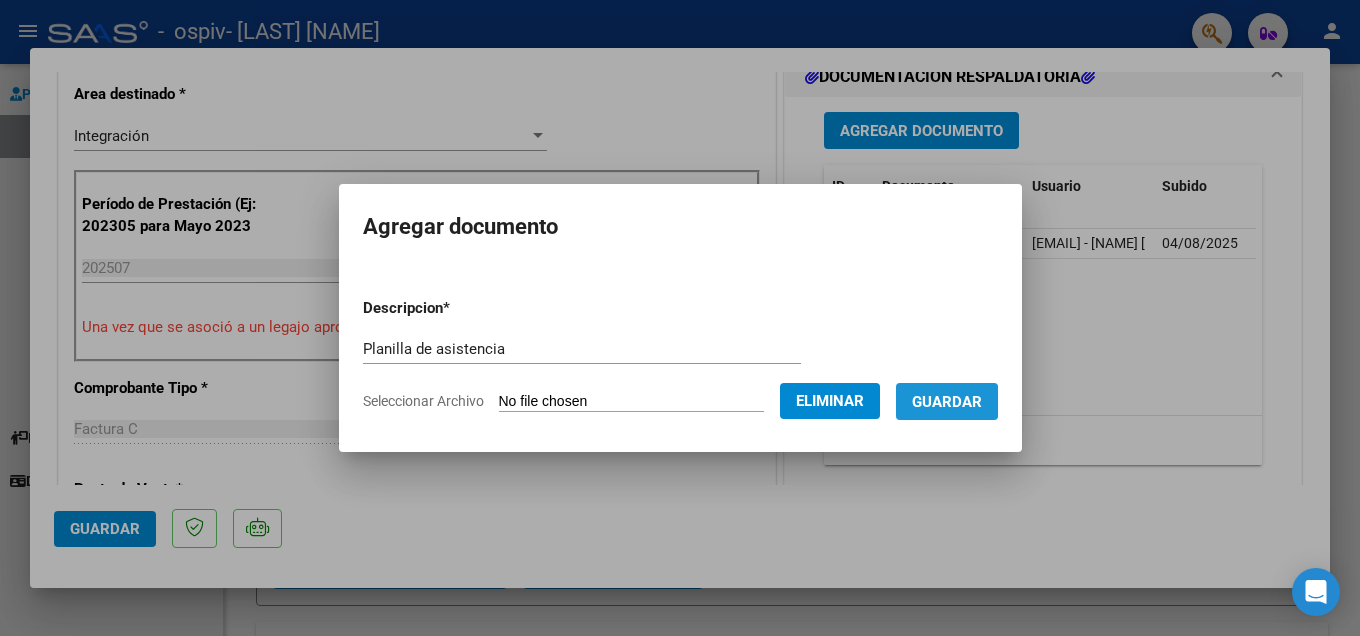 click on "Guardar" at bounding box center (947, 402) 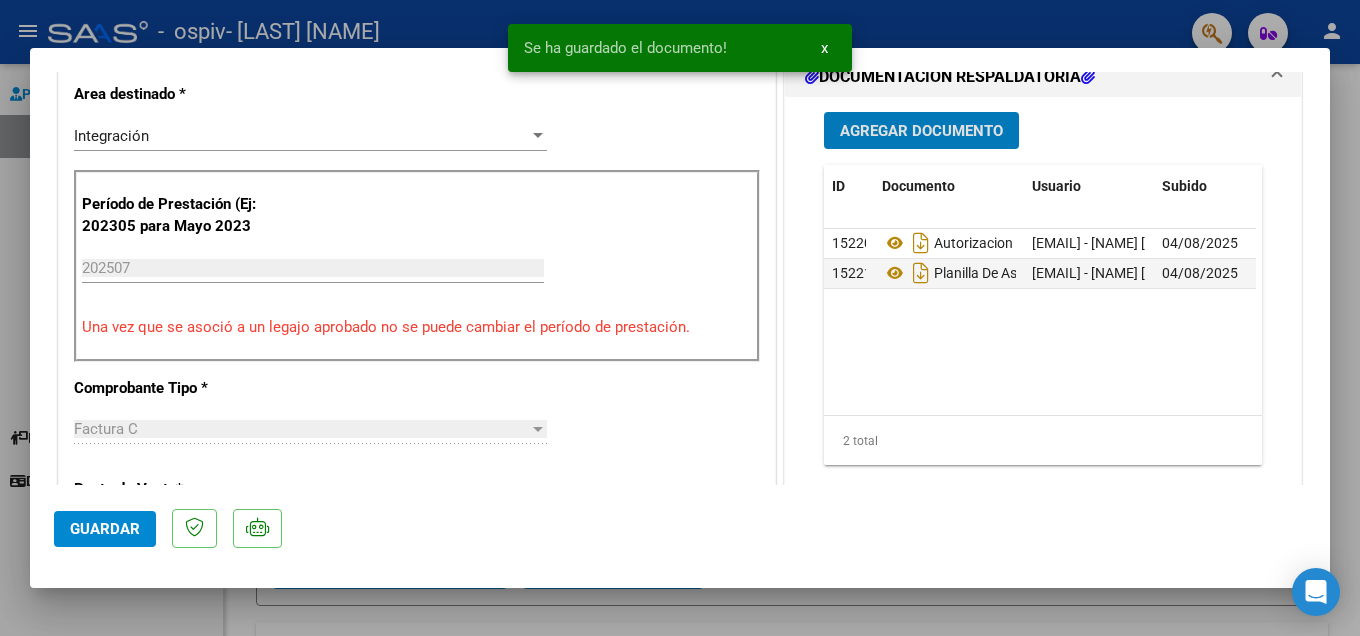 click on "Agregar Documento" at bounding box center [921, 131] 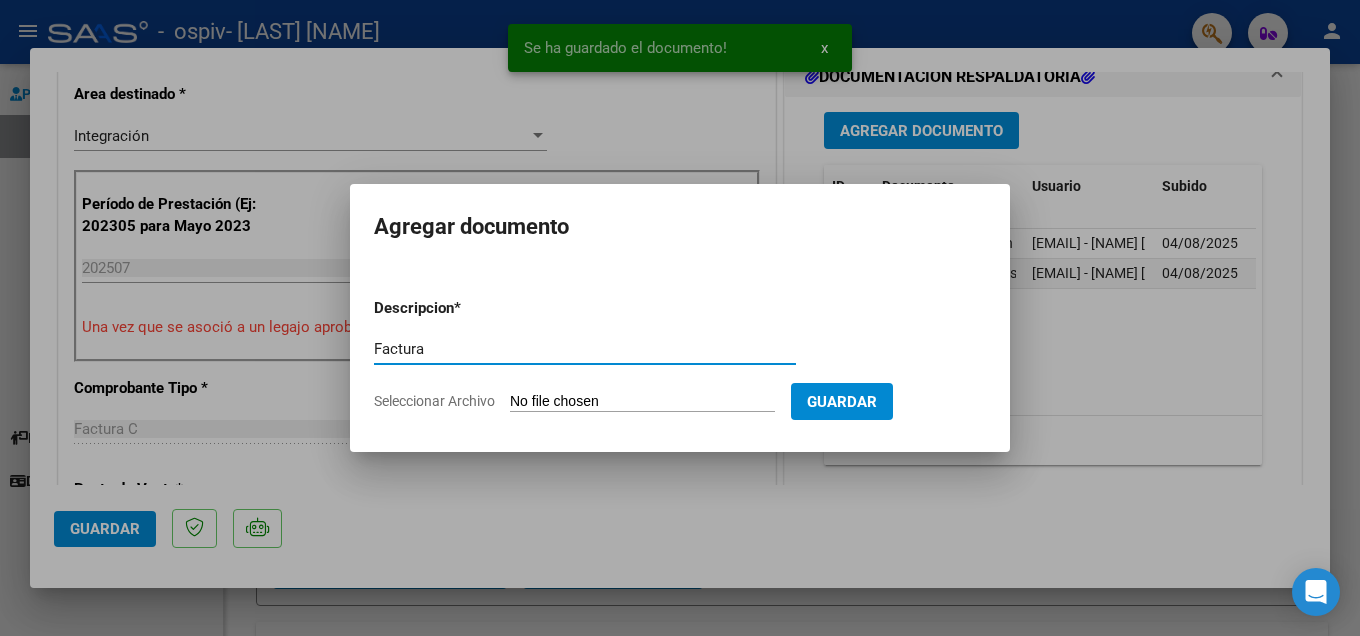 type on "Factura" 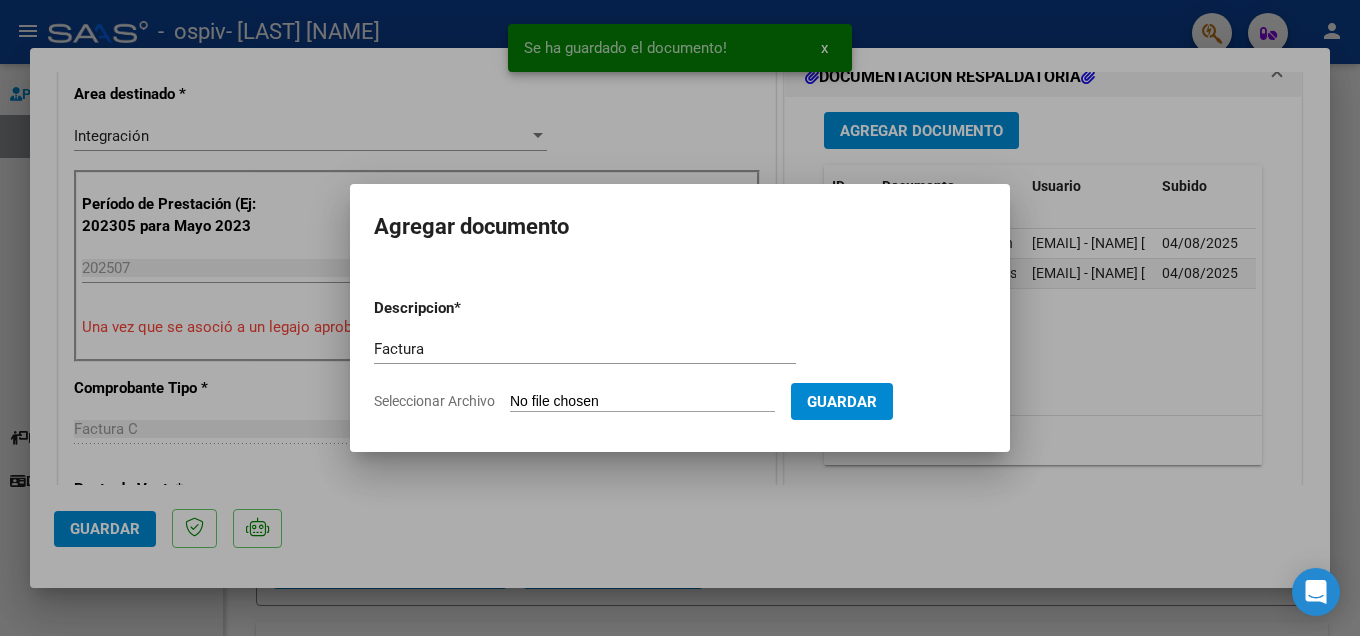 click on "Seleccionar Archivo" at bounding box center (642, 402) 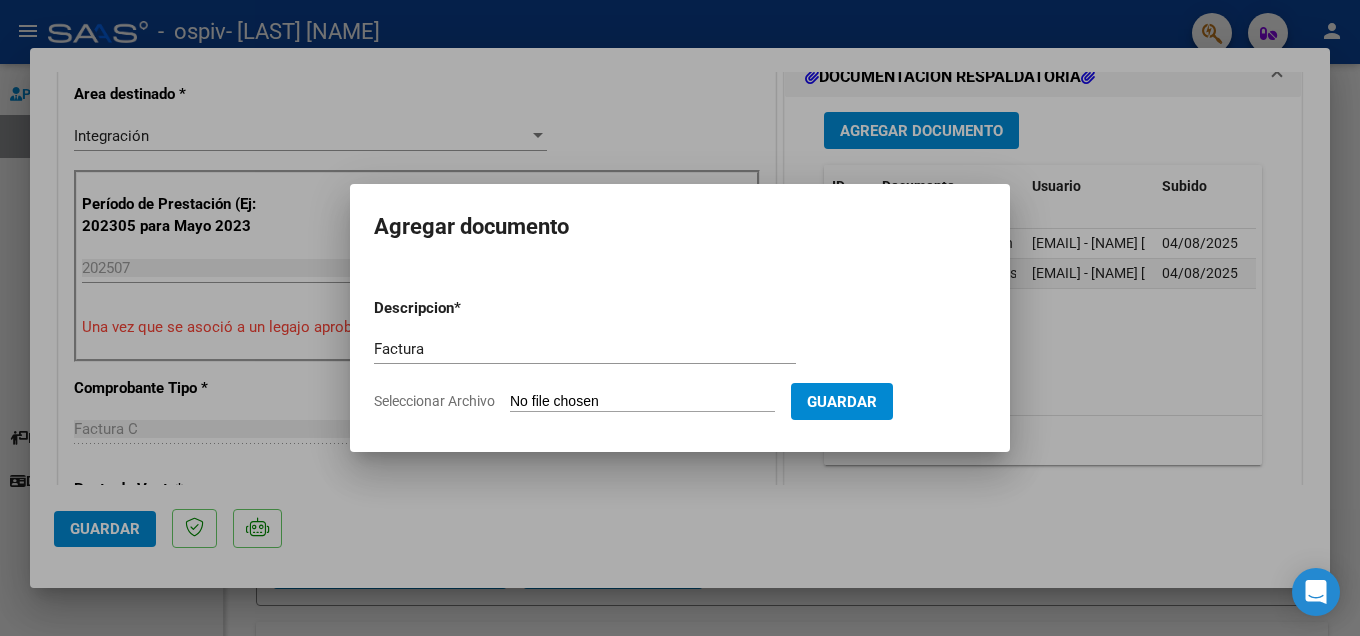 type on "C:\fakepath\[PHONE]_[NUMBER]_[NUMBER]_[NUMBER].pdf" 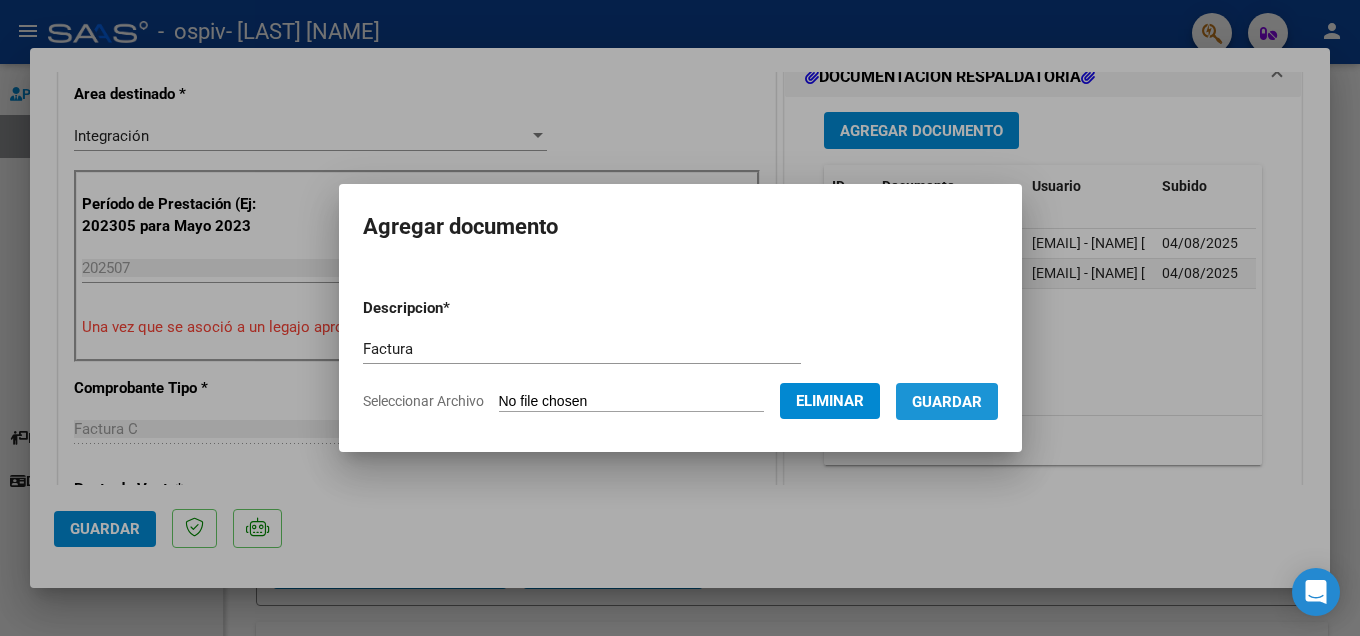 click on "Guardar" at bounding box center [947, 402] 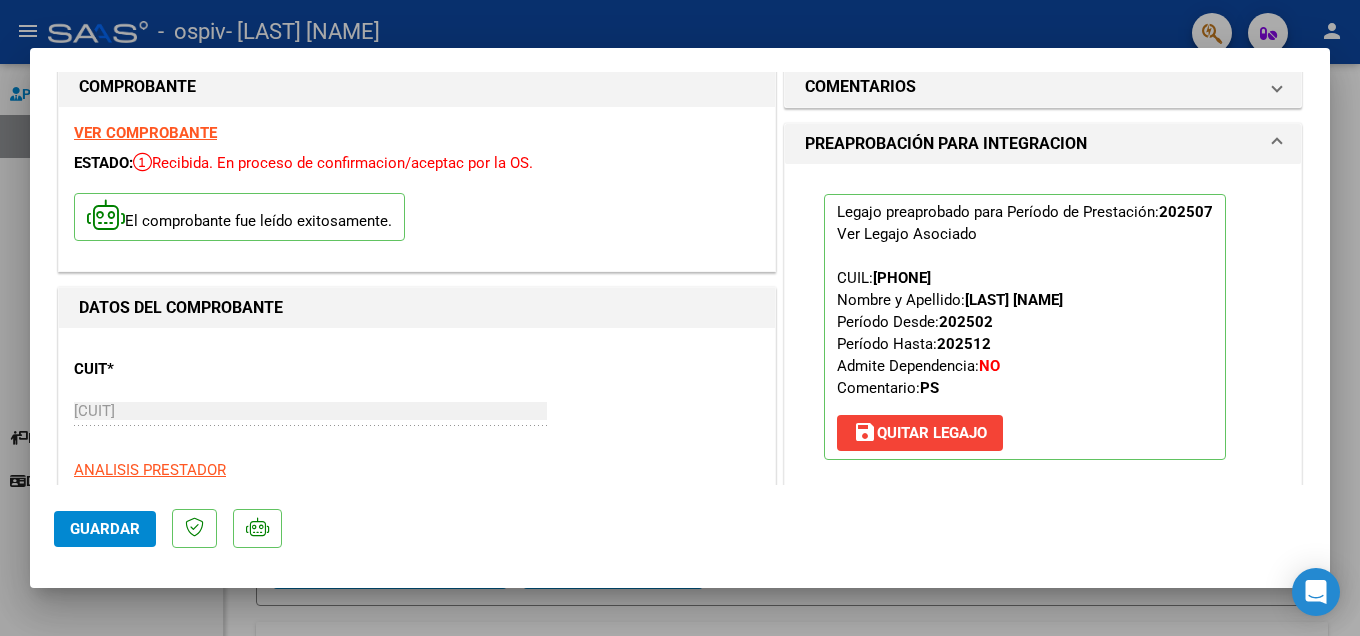 scroll, scrollTop: 0, scrollLeft: 0, axis: both 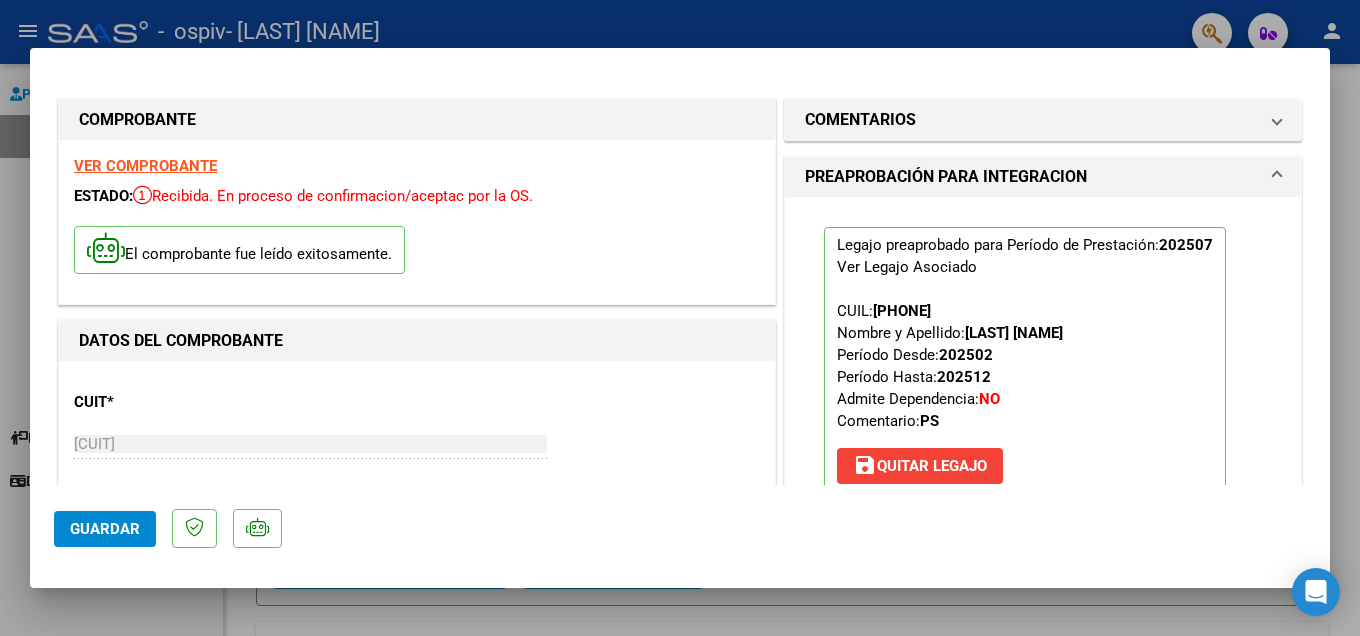 click on "Guardar" 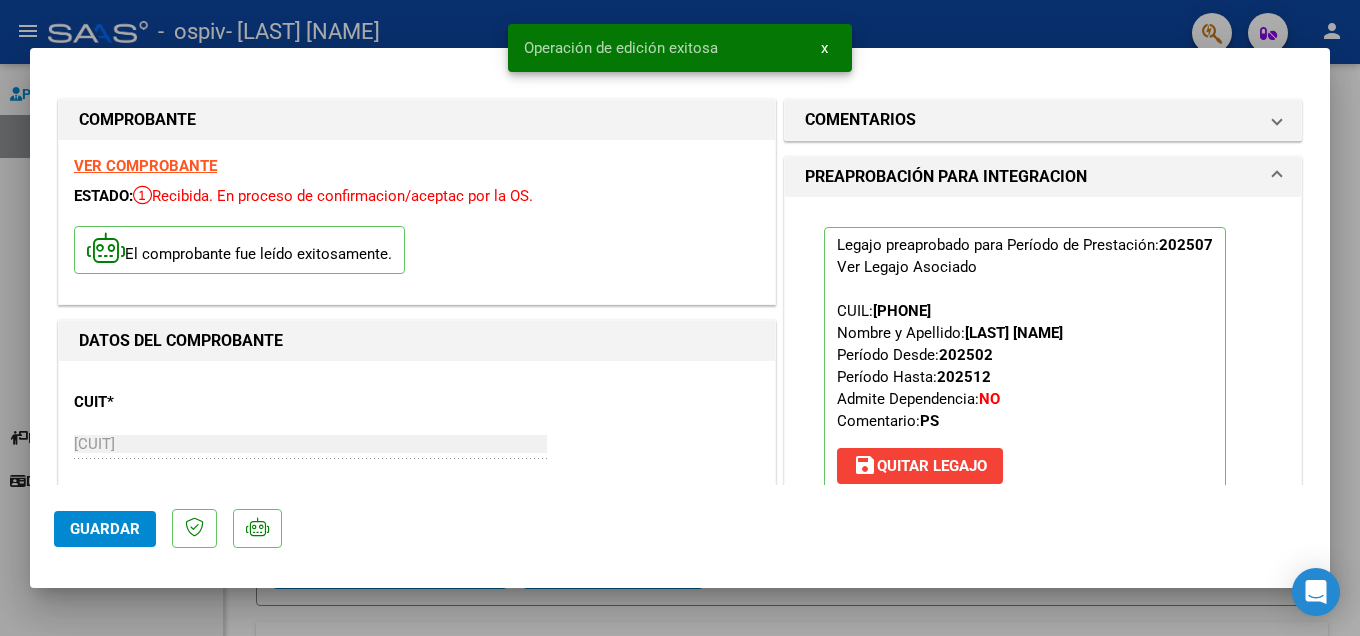 click at bounding box center [680, 318] 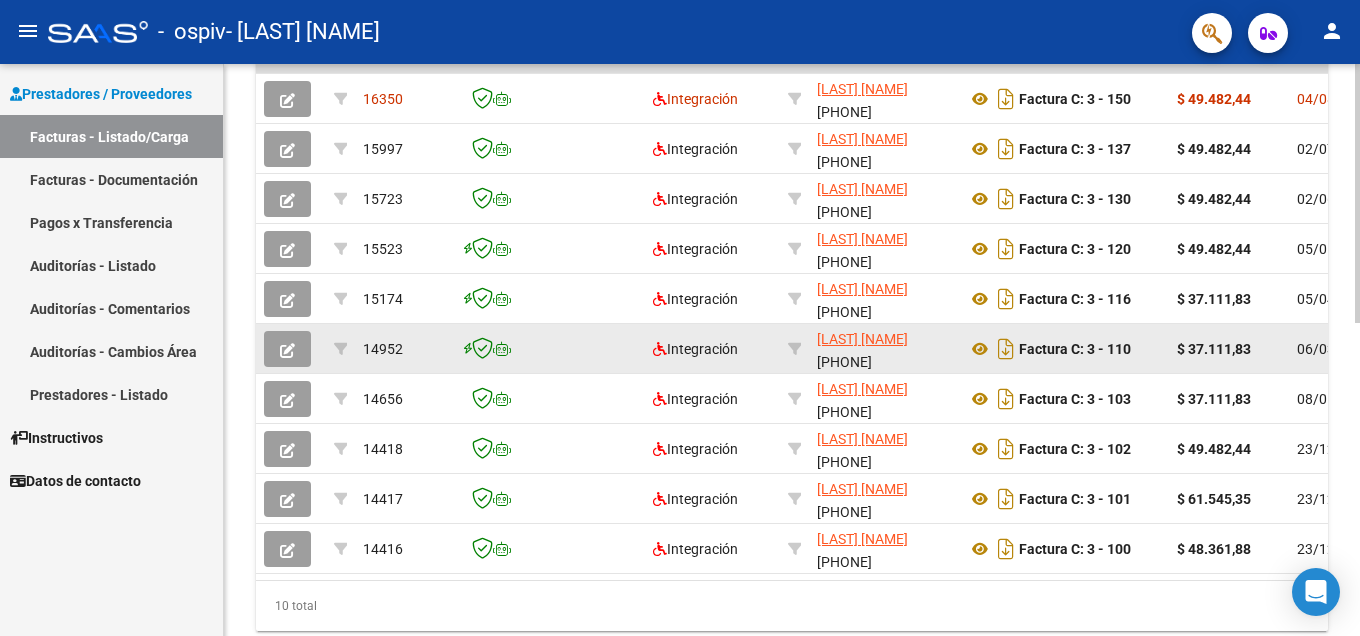 scroll, scrollTop: 692, scrollLeft: 0, axis: vertical 